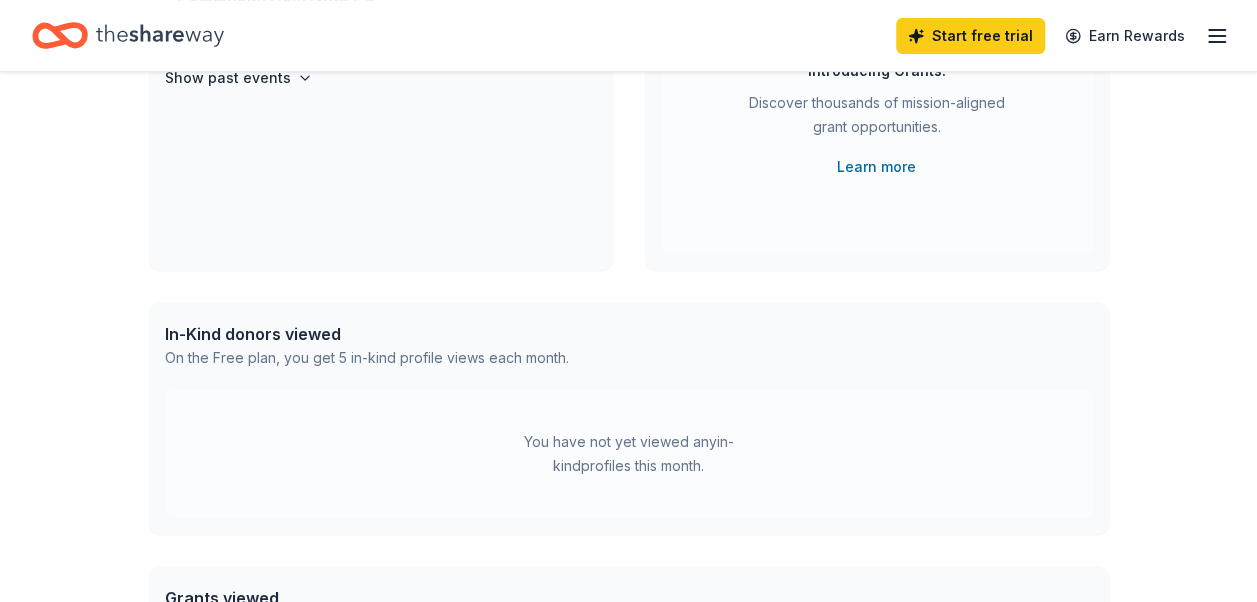 scroll, scrollTop: 300, scrollLeft: 0, axis: vertical 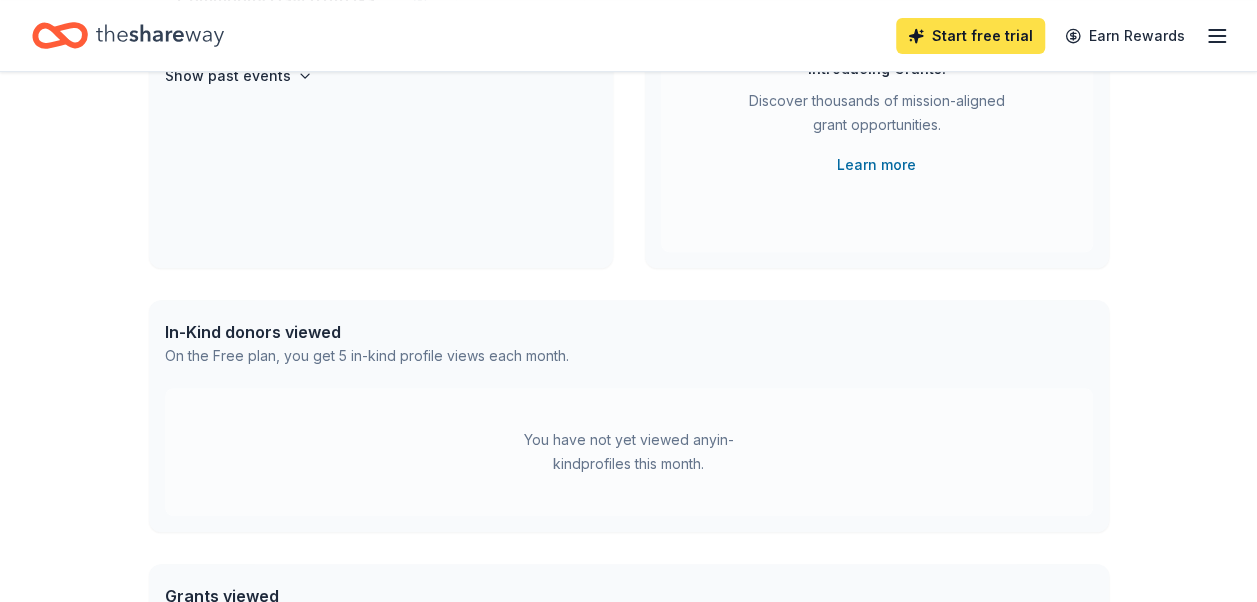 click on "Start free  trial" at bounding box center (970, 36) 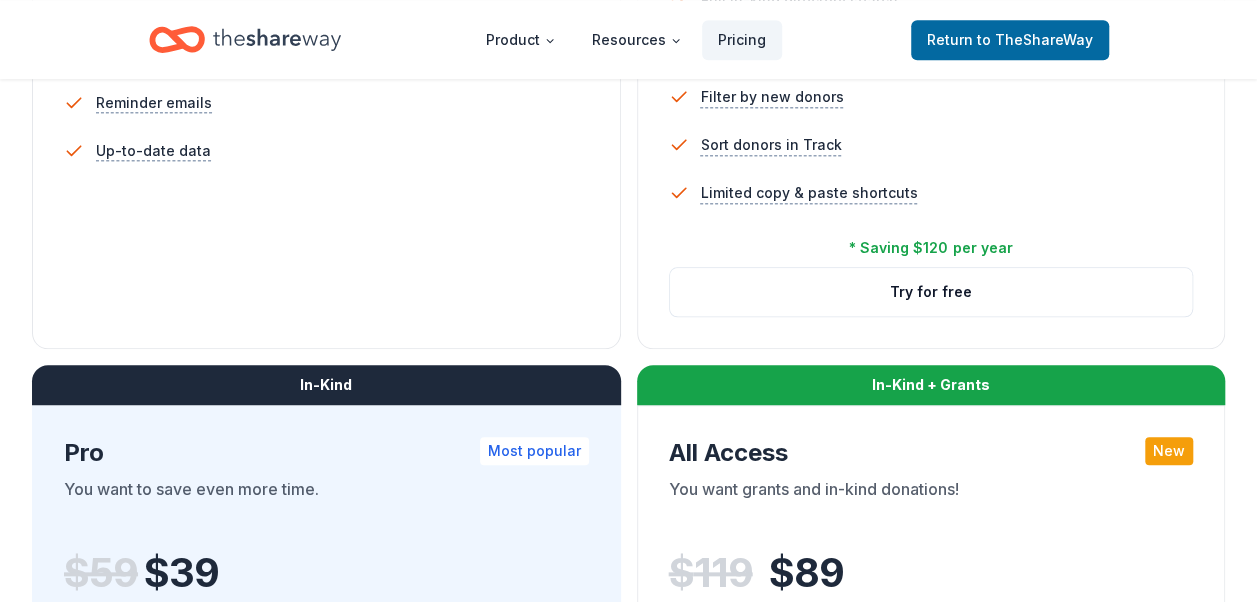scroll, scrollTop: 900, scrollLeft: 0, axis: vertical 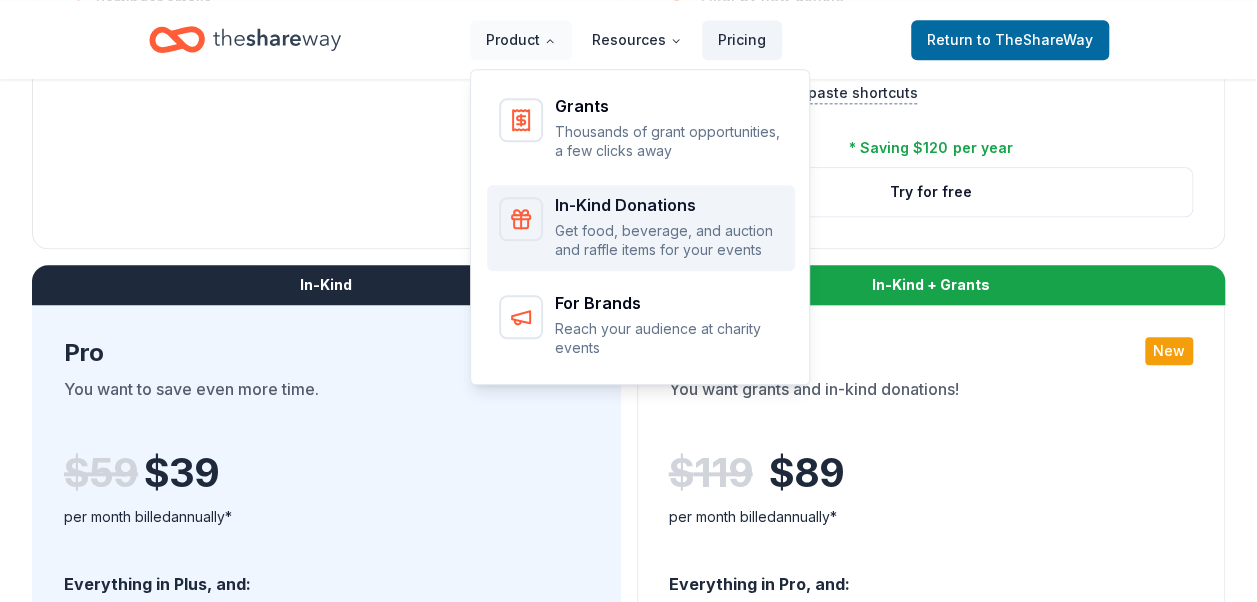 click on "In-Kind Donations" at bounding box center (669, 205) 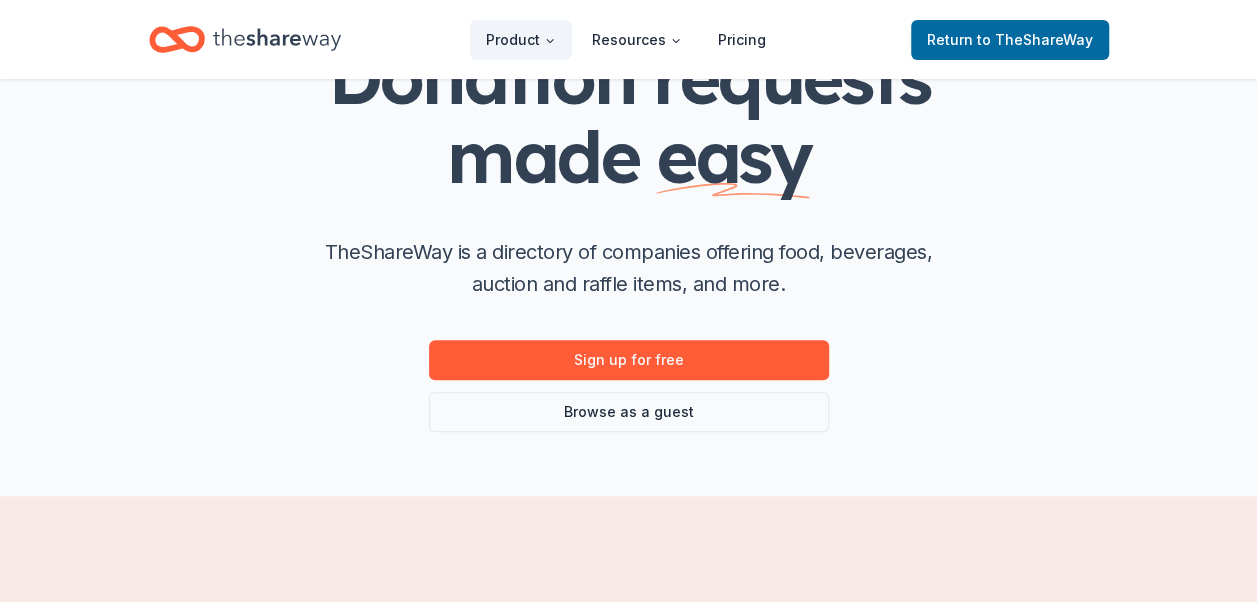 scroll, scrollTop: 200, scrollLeft: 0, axis: vertical 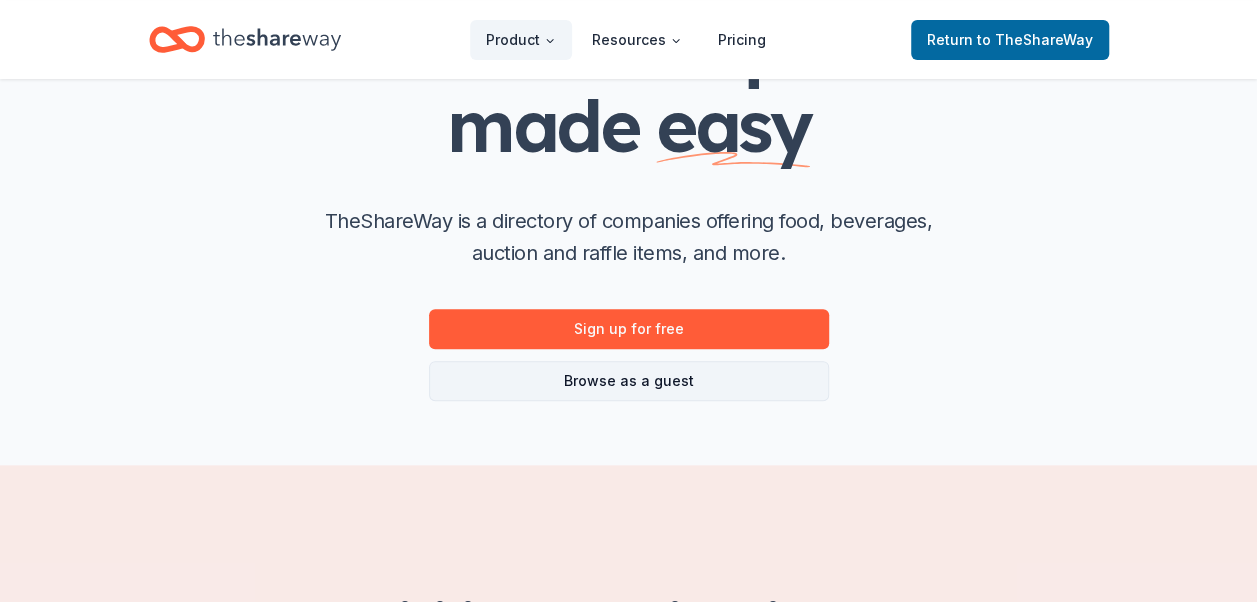 click on "Browse as a guest" at bounding box center (629, 381) 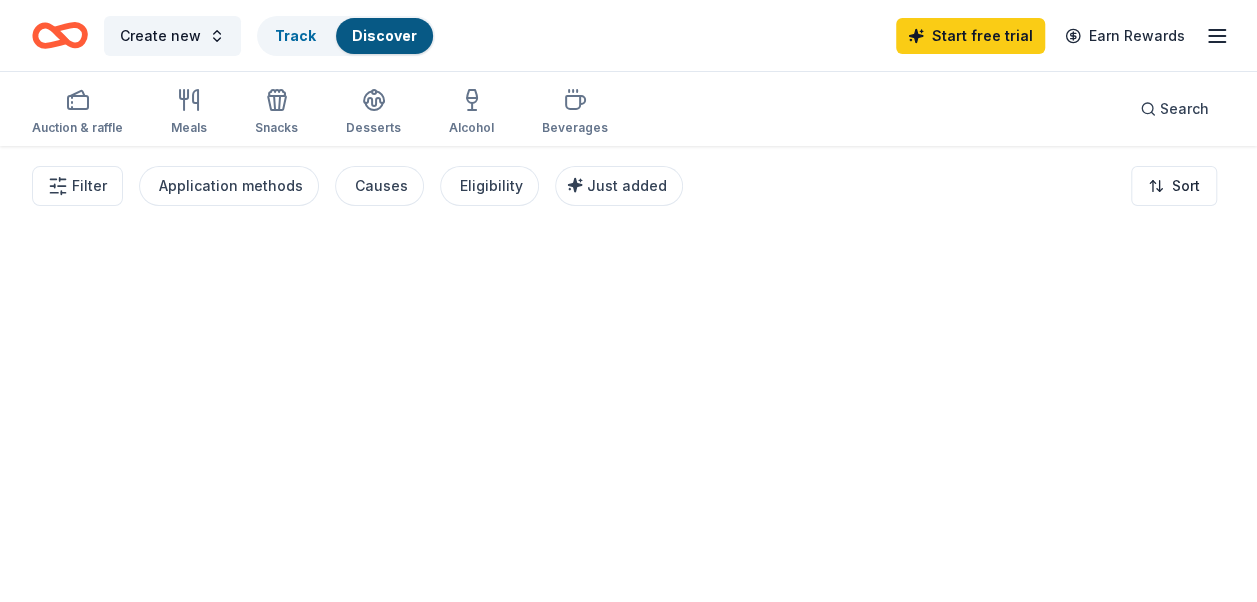 scroll, scrollTop: 0, scrollLeft: 0, axis: both 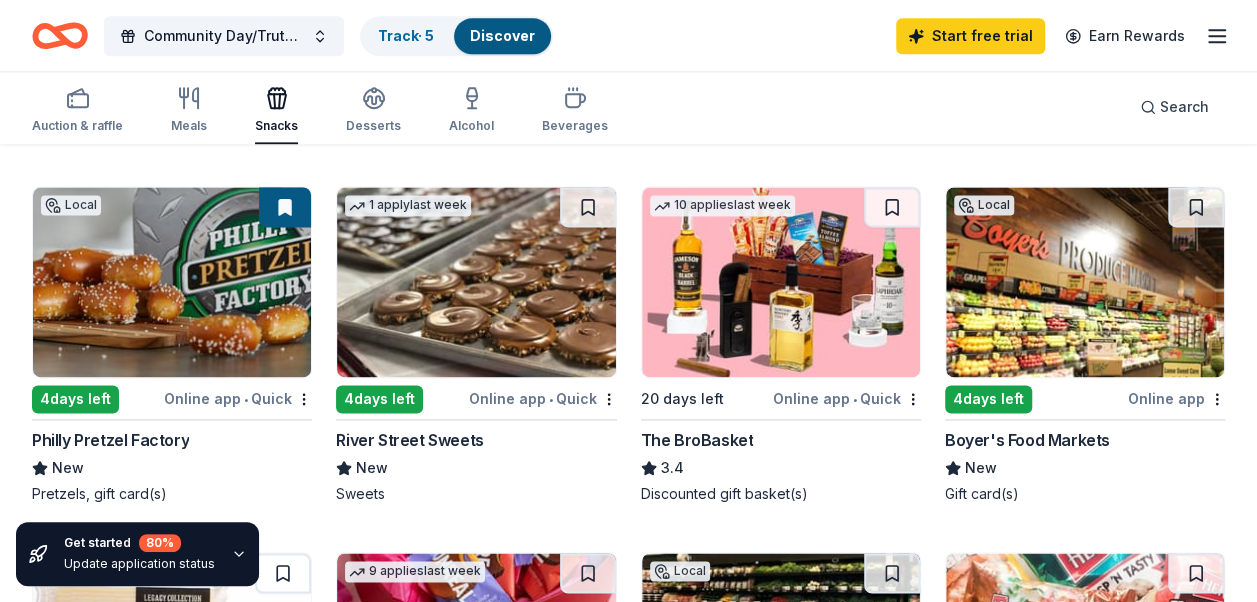 click on "Online app • Quick" at bounding box center [238, 398] 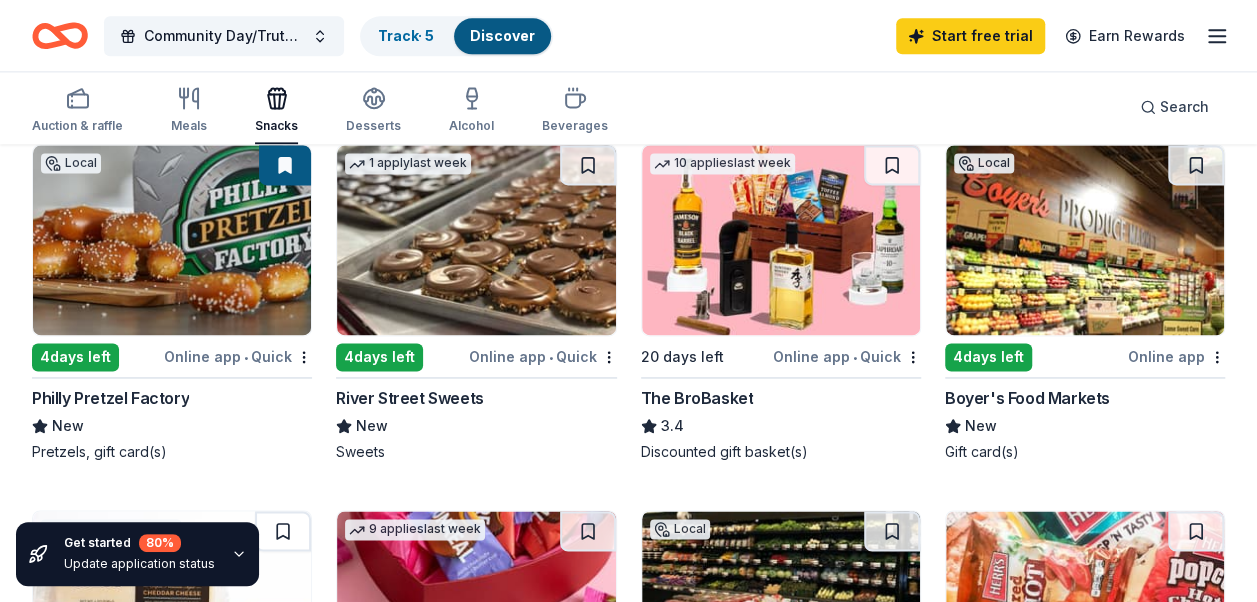scroll, scrollTop: 1300, scrollLeft: 0, axis: vertical 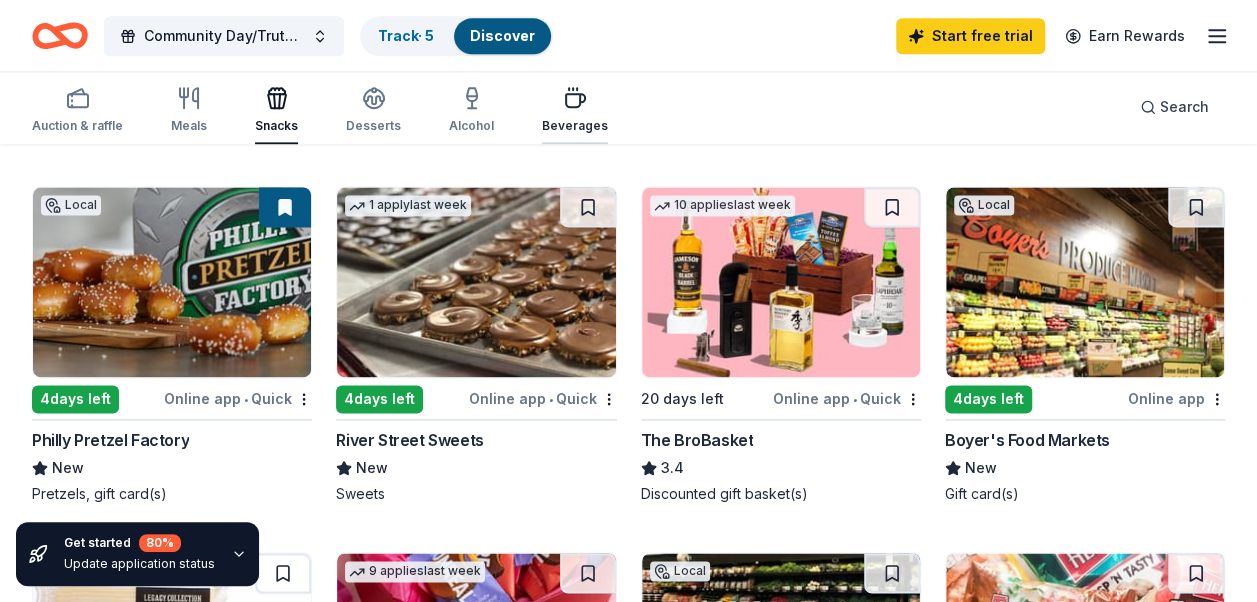 click on "Beverages" at bounding box center (575, 126) 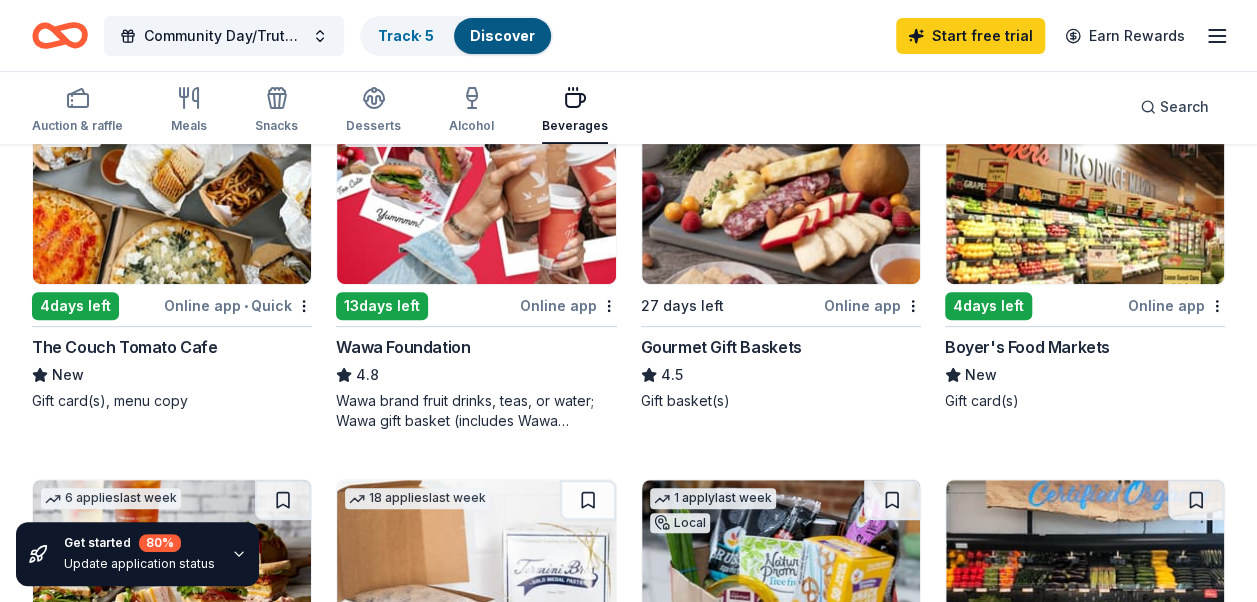 scroll, scrollTop: 300, scrollLeft: 0, axis: vertical 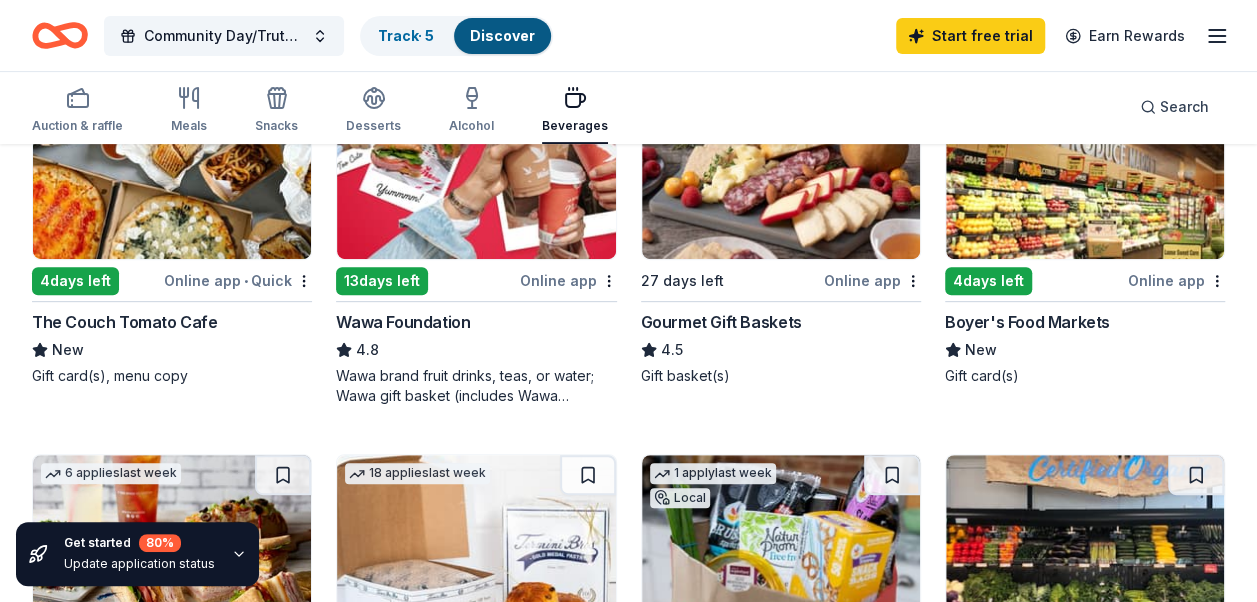 click on "Online app" at bounding box center (568, 280) 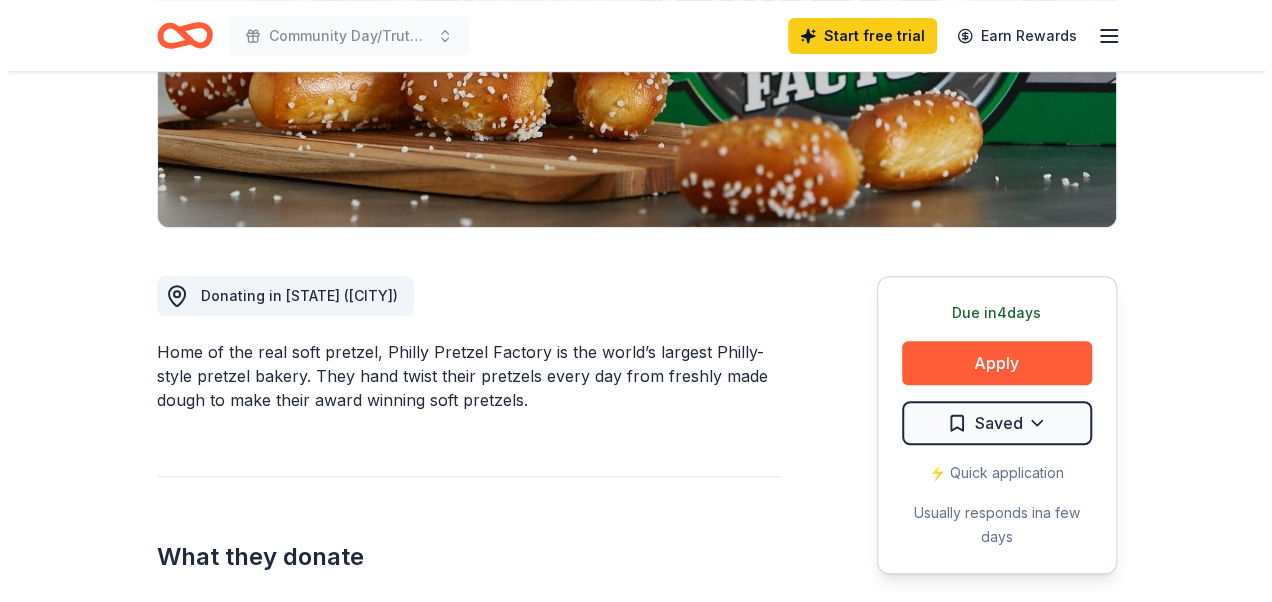 scroll, scrollTop: 500, scrollLeft: 0, axis: vertical 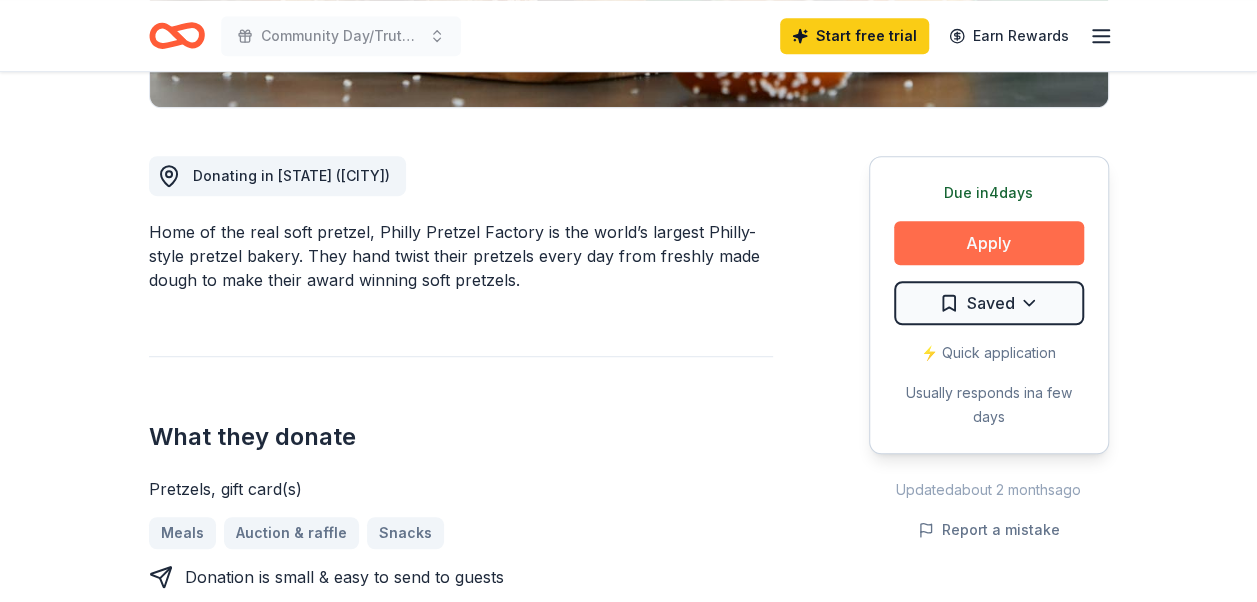 click on "Apply" at bounding box center (989, 243) 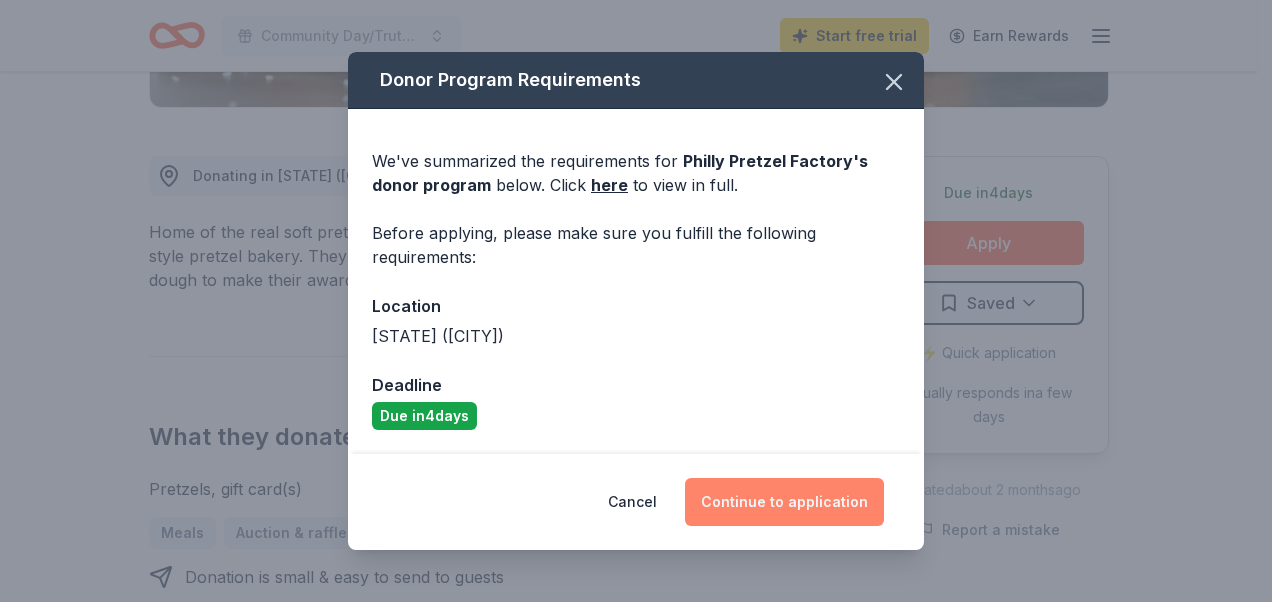 click on "Continue to application" at bounding box center (784, 502) 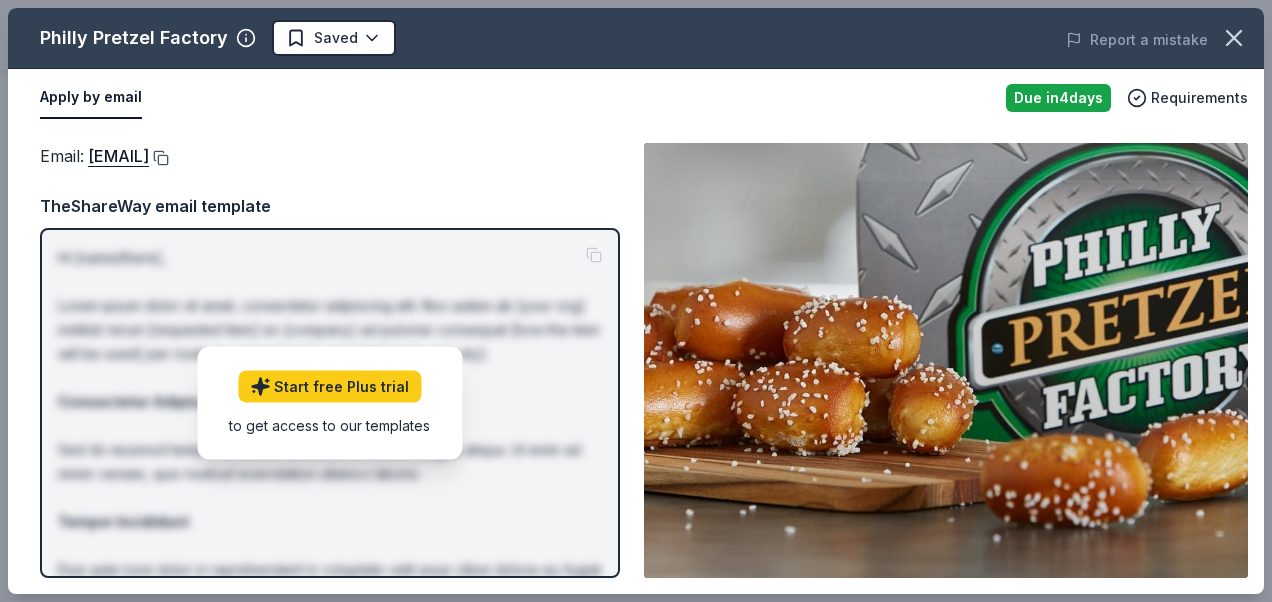 click at bounding box center [159, 158] 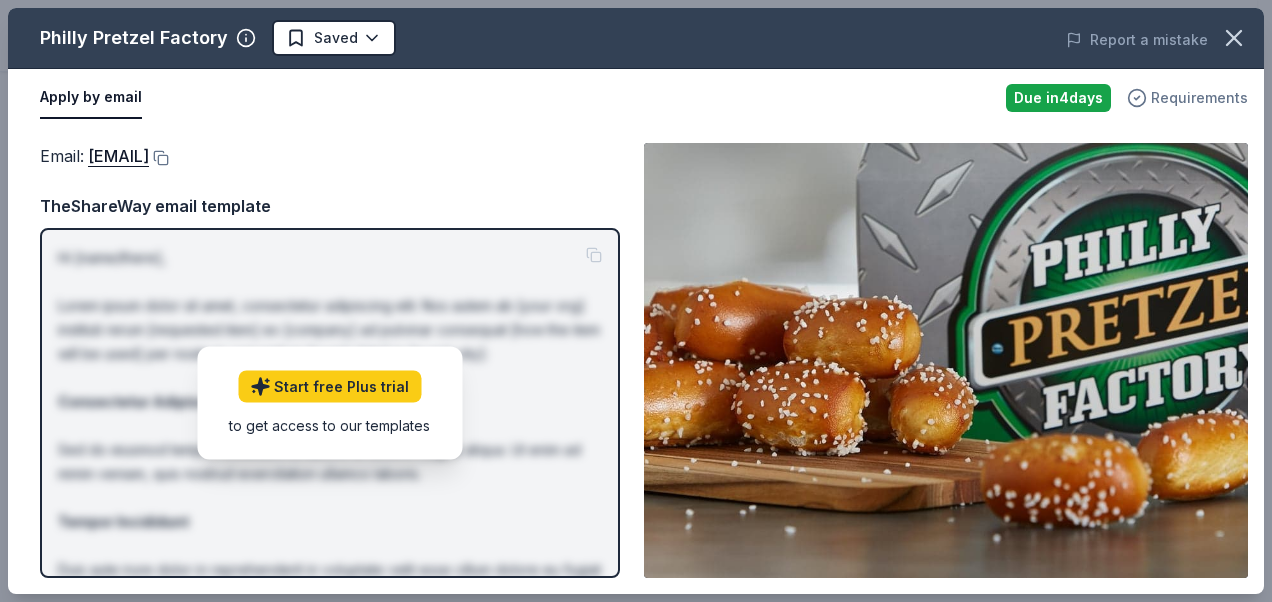 click on "Requirements" at bounding box center [1199, 98] 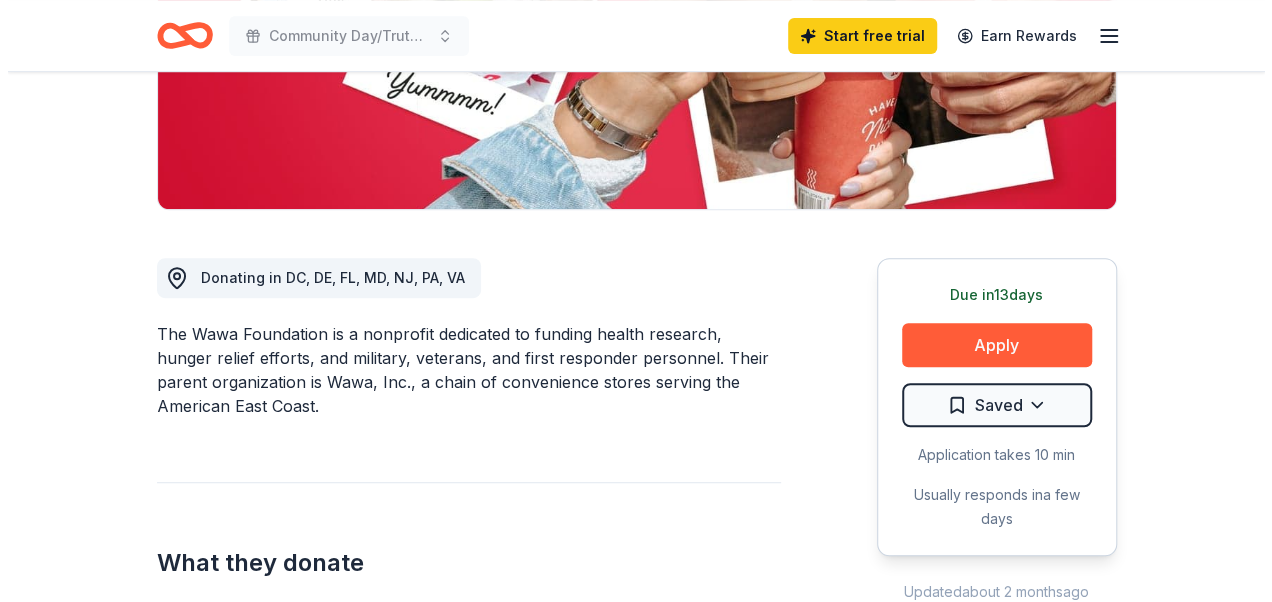 scroll, scrollTop: 400, scrollLeft: 0, axis: vertical 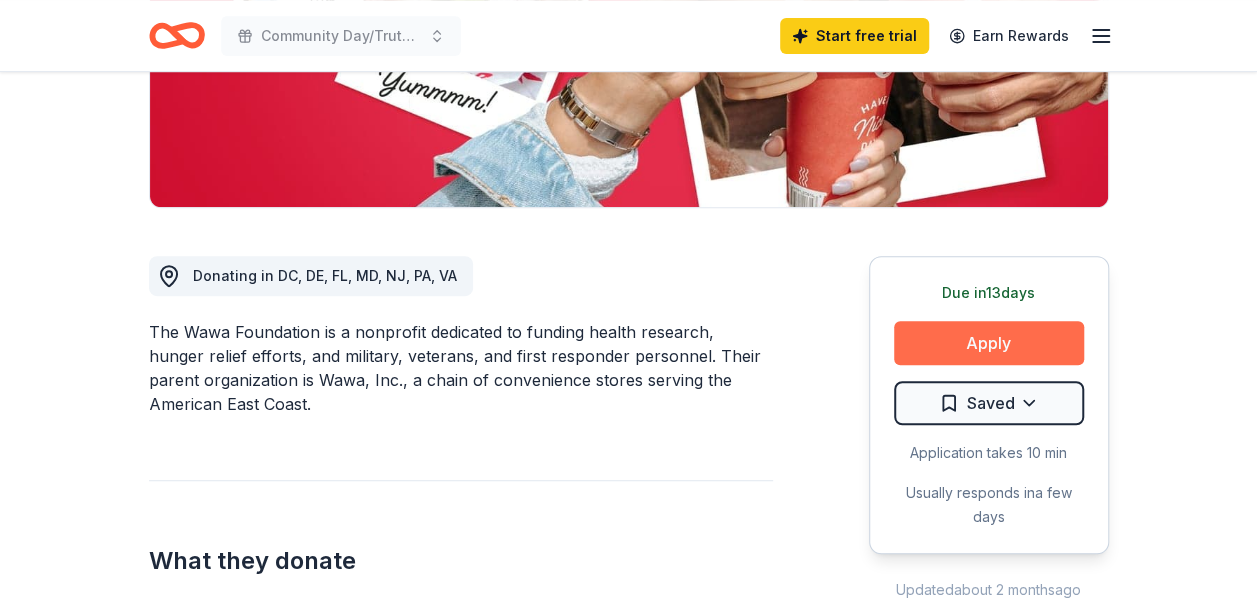 click on "Apply" at bounding box center (989, 343) 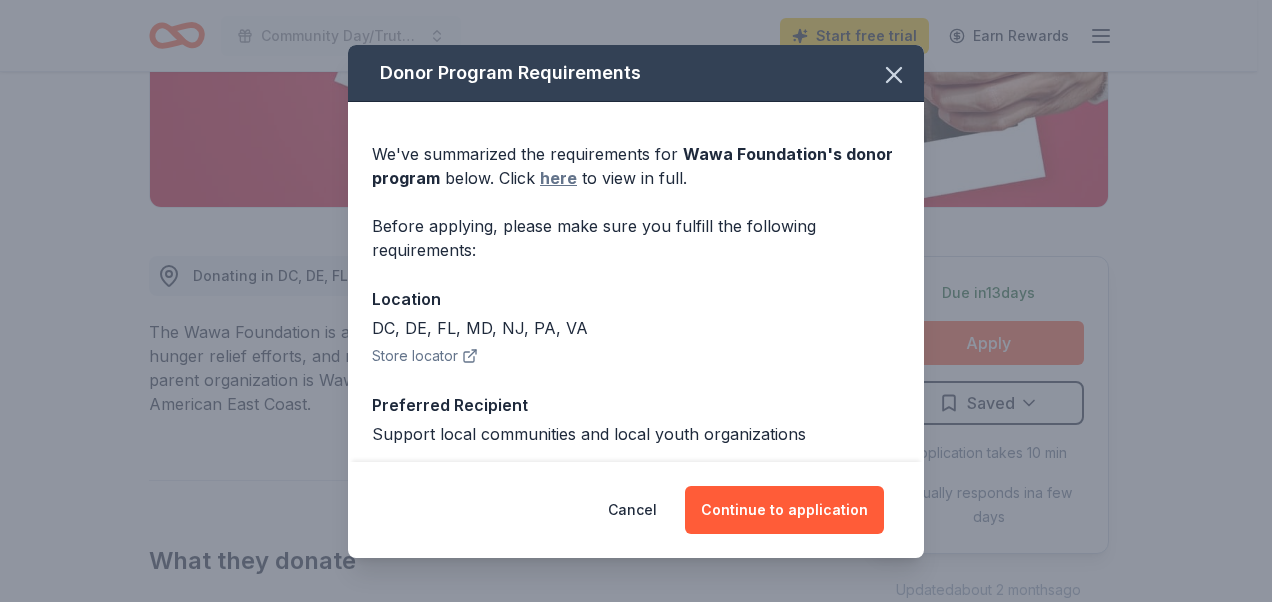 click on "here" at bounding box center (558, 178) 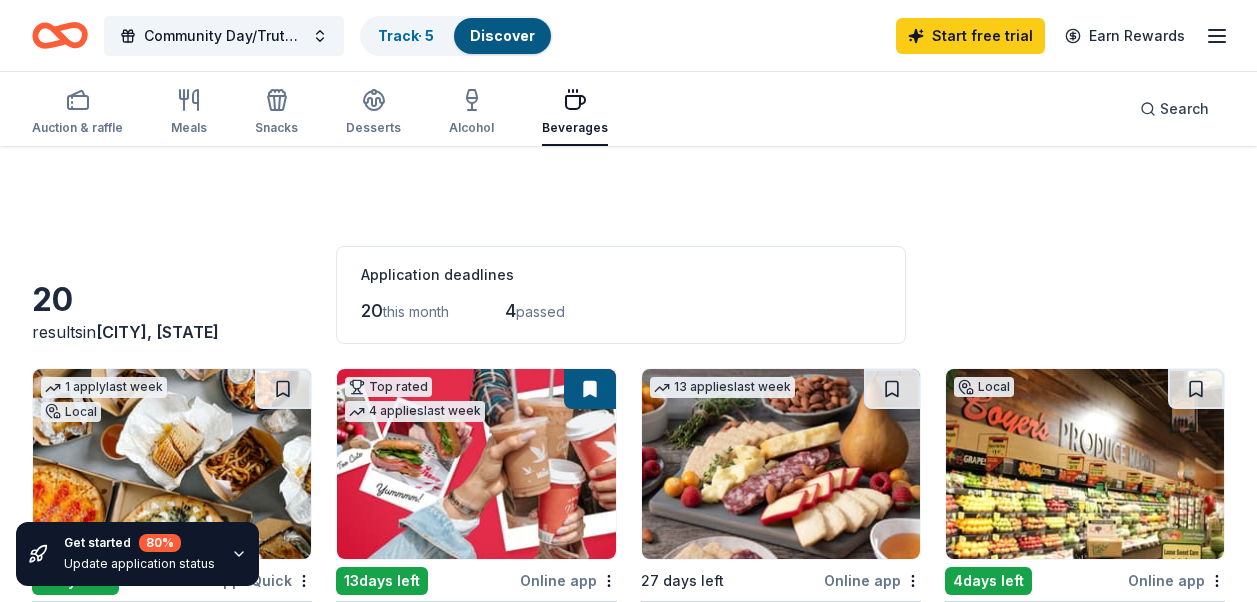 scroll, scrollTop: 300, scrollLeft: 0, axis: vertical 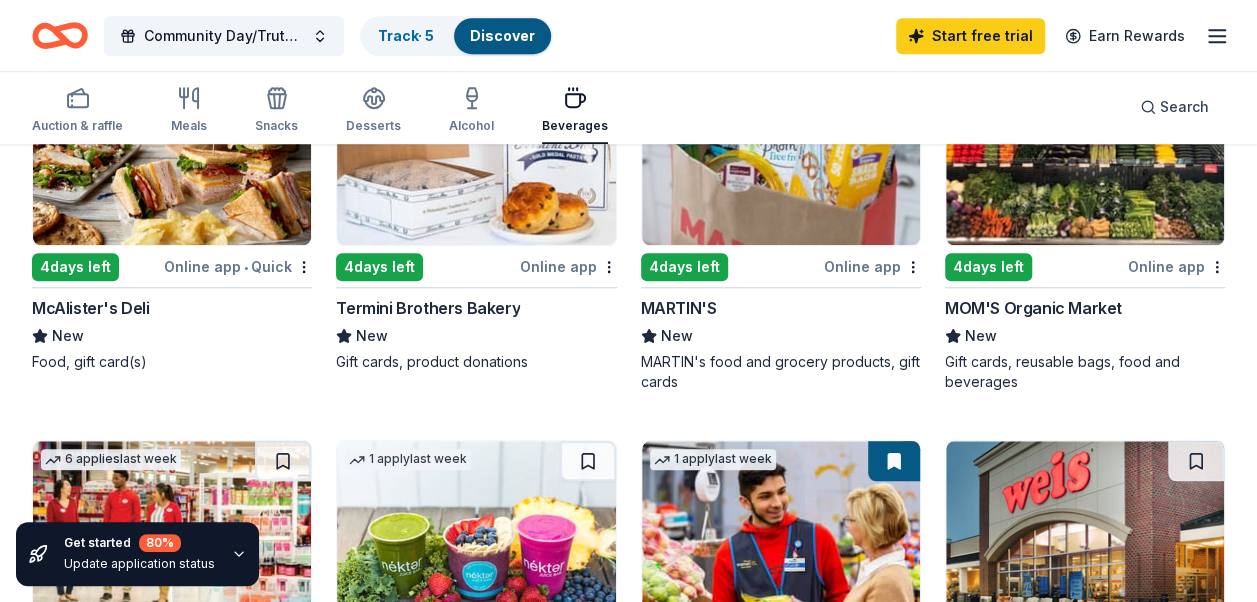click on "Online app • Quick" at bounding box center (238, 266) 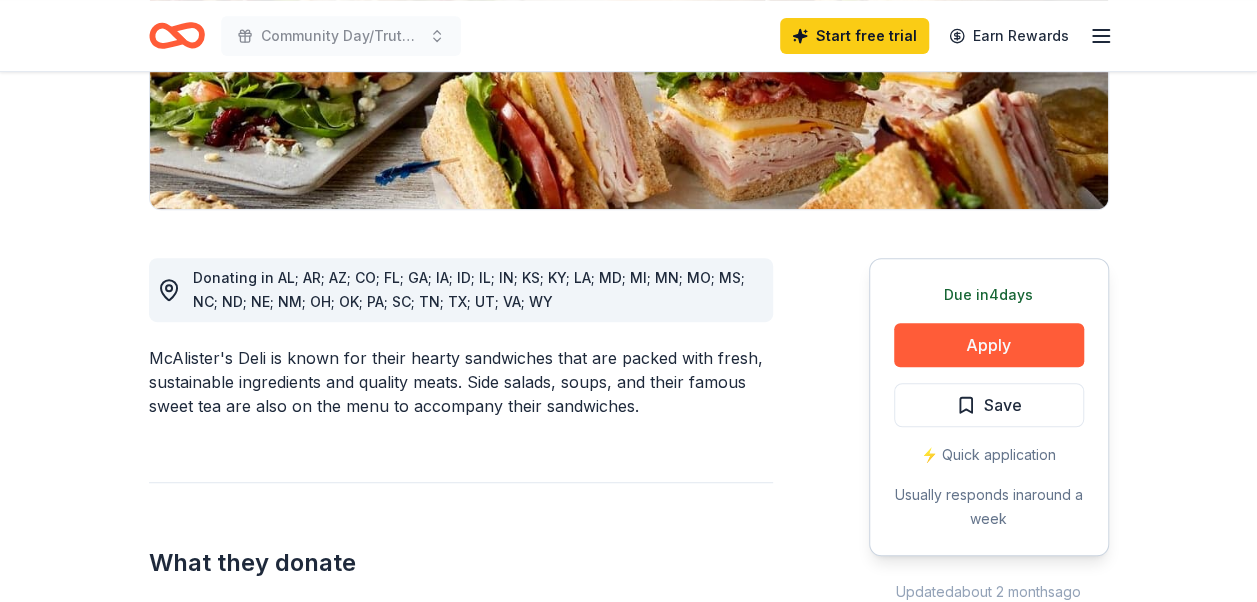 scroll, scrollTop: 400, scrollLeft: 0, axis: vertical 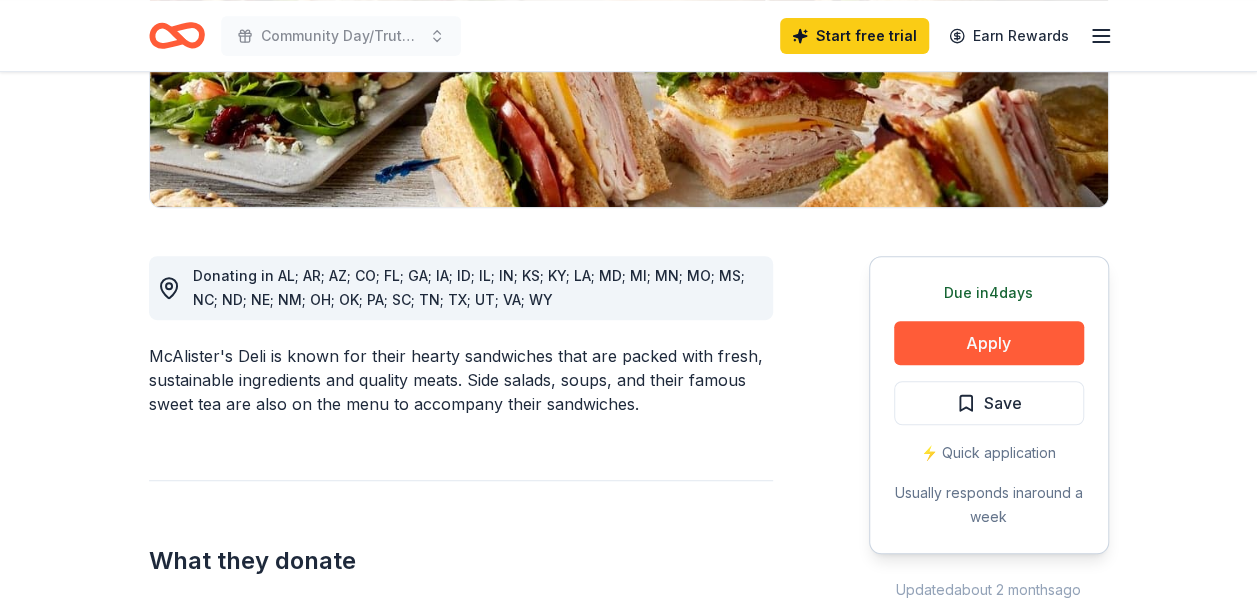 click on "Donating in AL; AR; AZ; CO; FL; GA; IA; ID; IL; IN; KS; KY; LA; MD; MI; MN; MO; MS; NC; ND; NE; NM; OH; OK; PA; SC; TN; TX; UT; VA; WY" at bounding box center [469, 287] 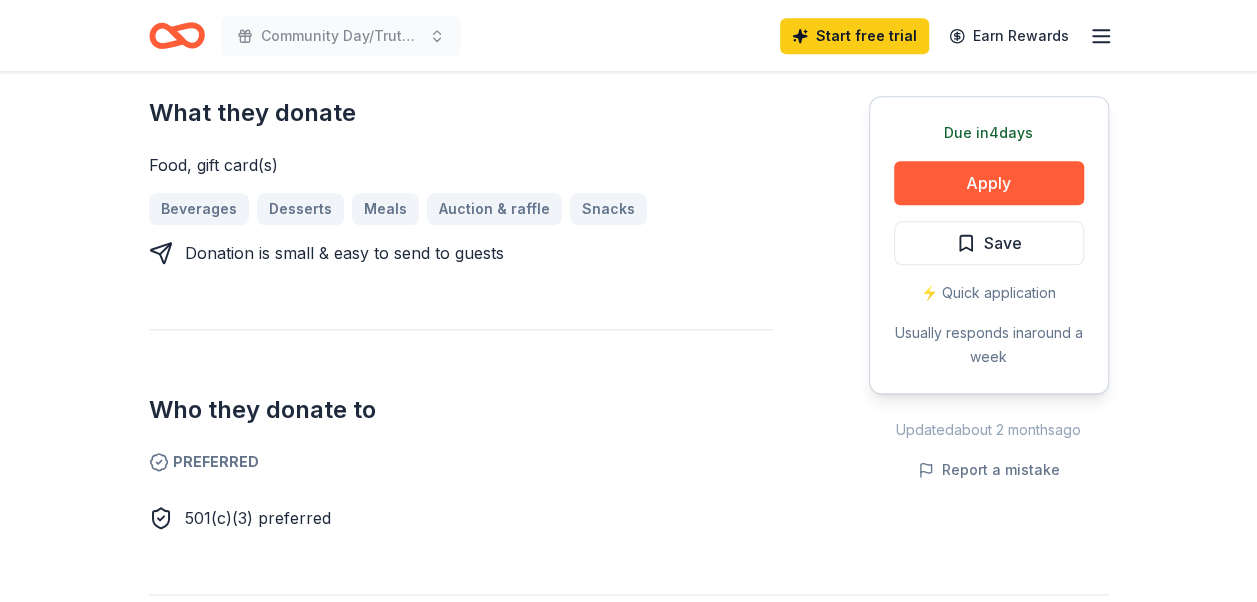 scroll, scrollTop: 800, scrollLeft: 0, axis: vertical 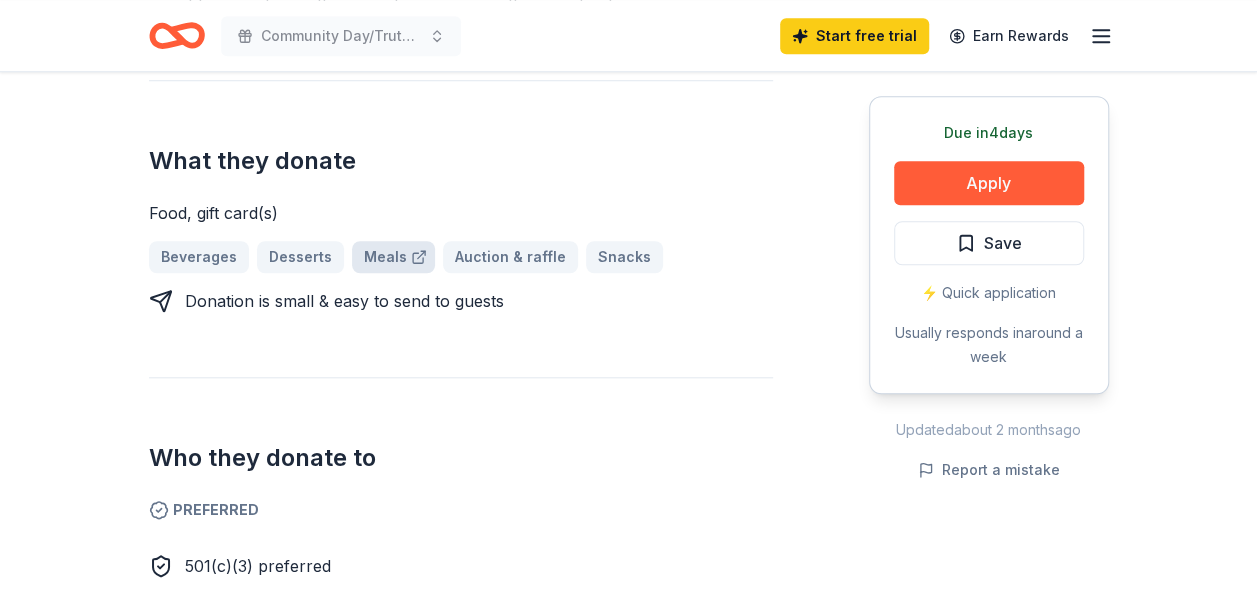 click 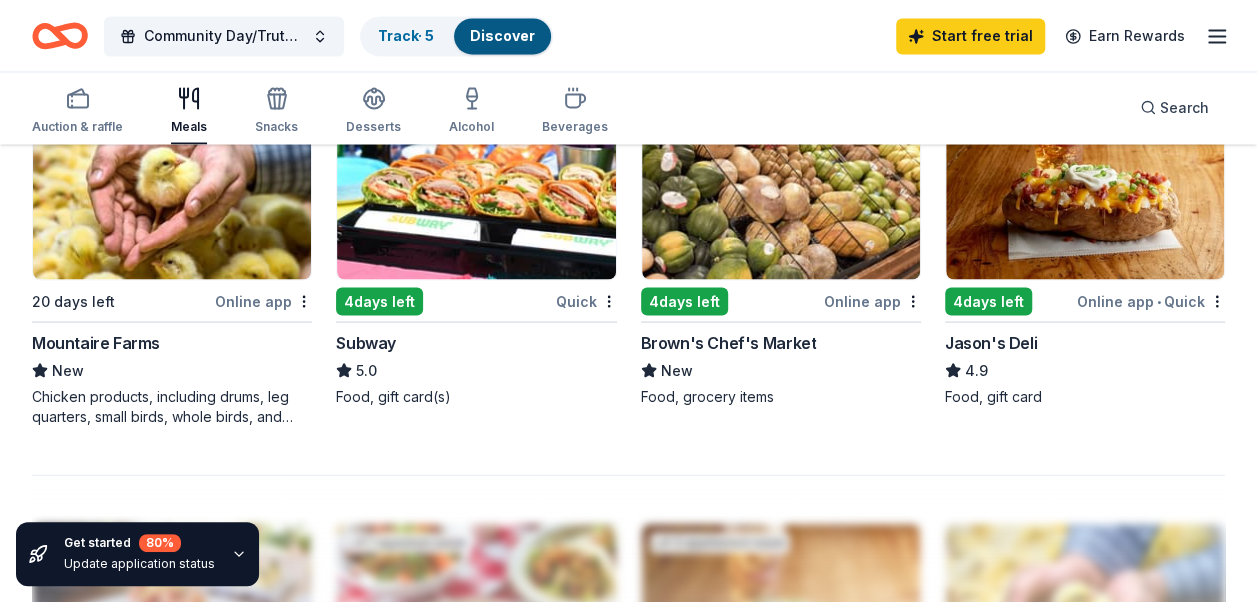 scroll, scrollTop: 1700, scrollLeft: 0, axis: vertical 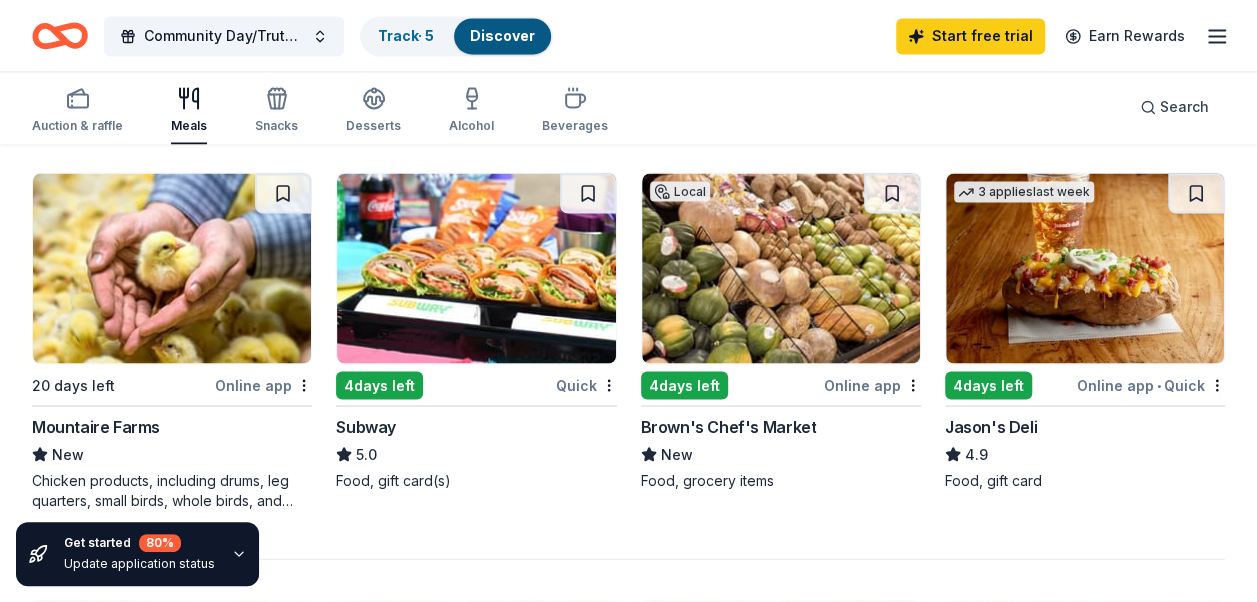click at bounding box center [476, 268] 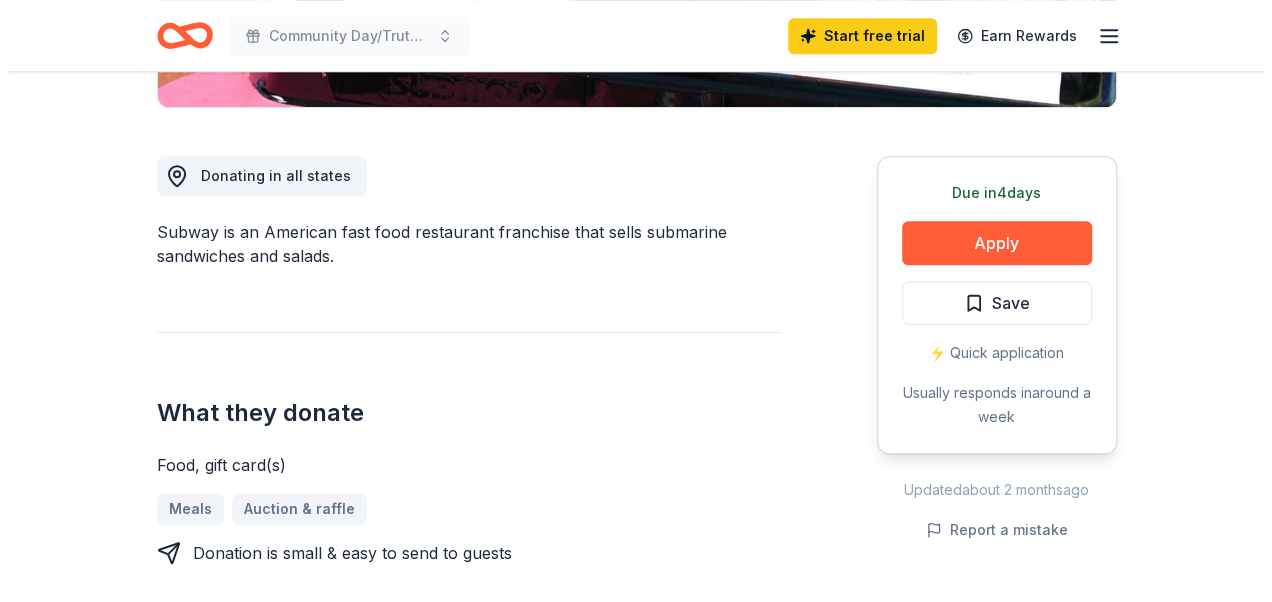 scroll, scrollTop: 600, scrollLeft: 0, axis: vertical 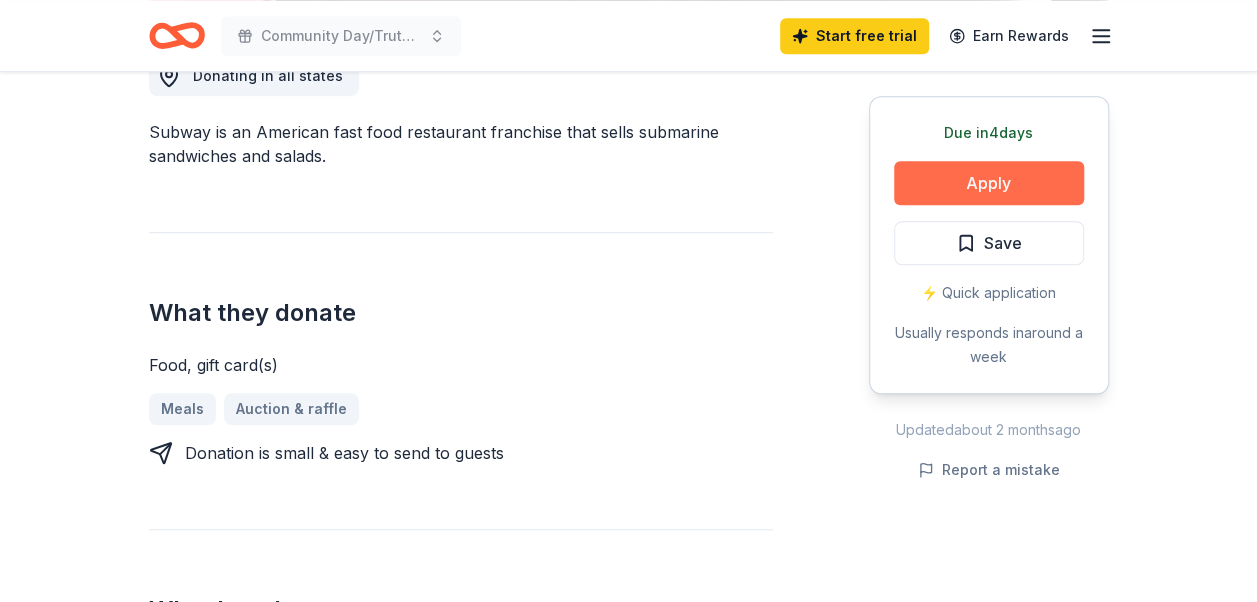click on "Apply" at bounding box center [989, 183] 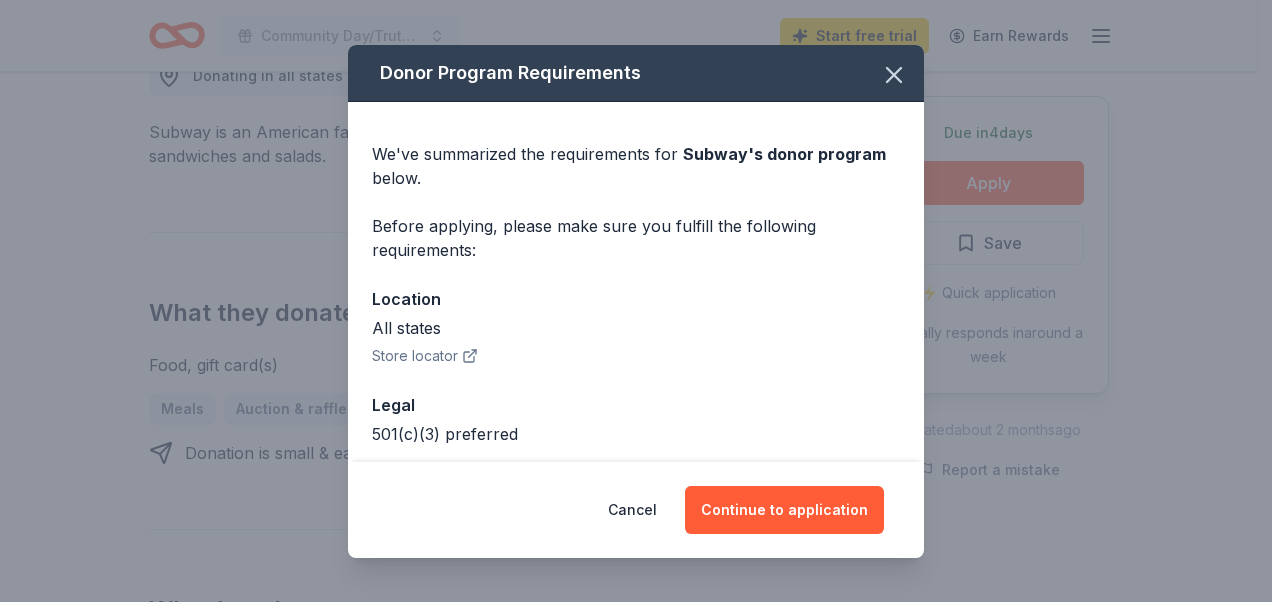 click 